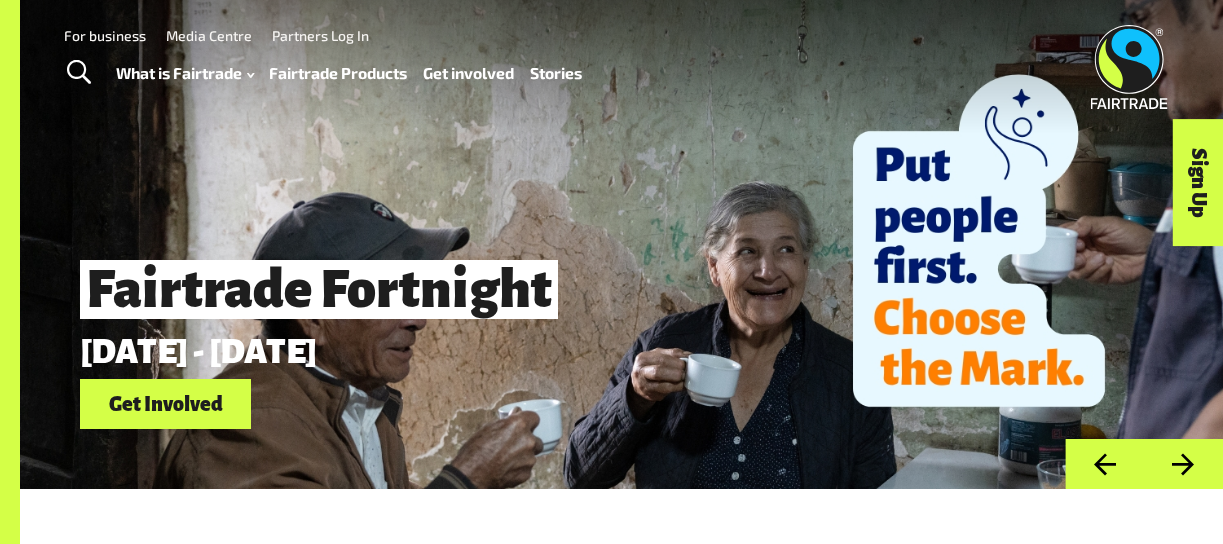 scroll, scrollTop: 0, scrollLeft: 0, axis: both 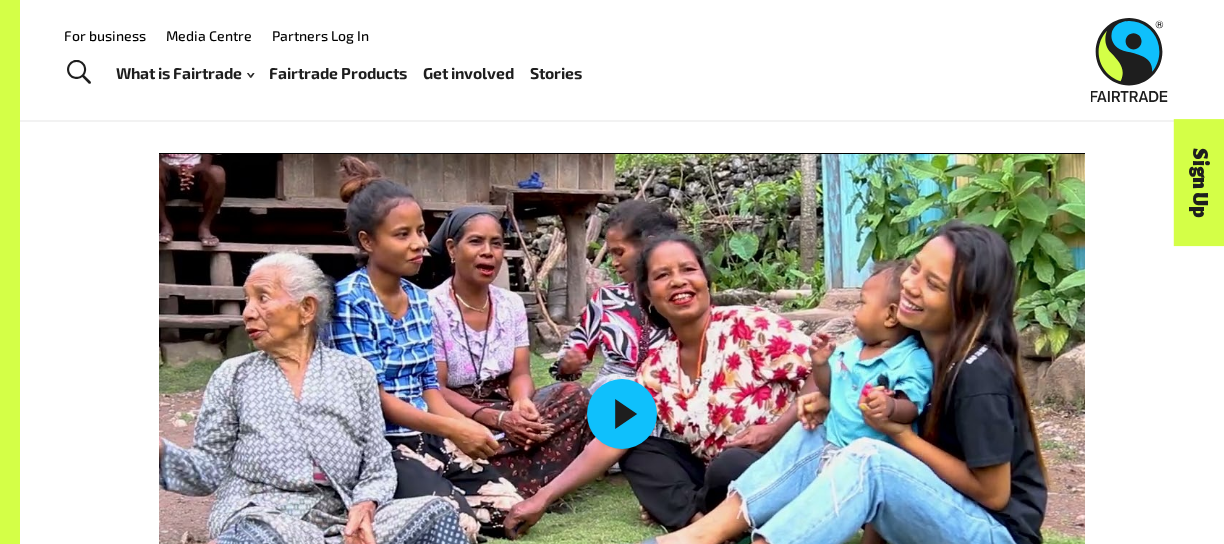 click on "Play" at bounding box center [622, 414] 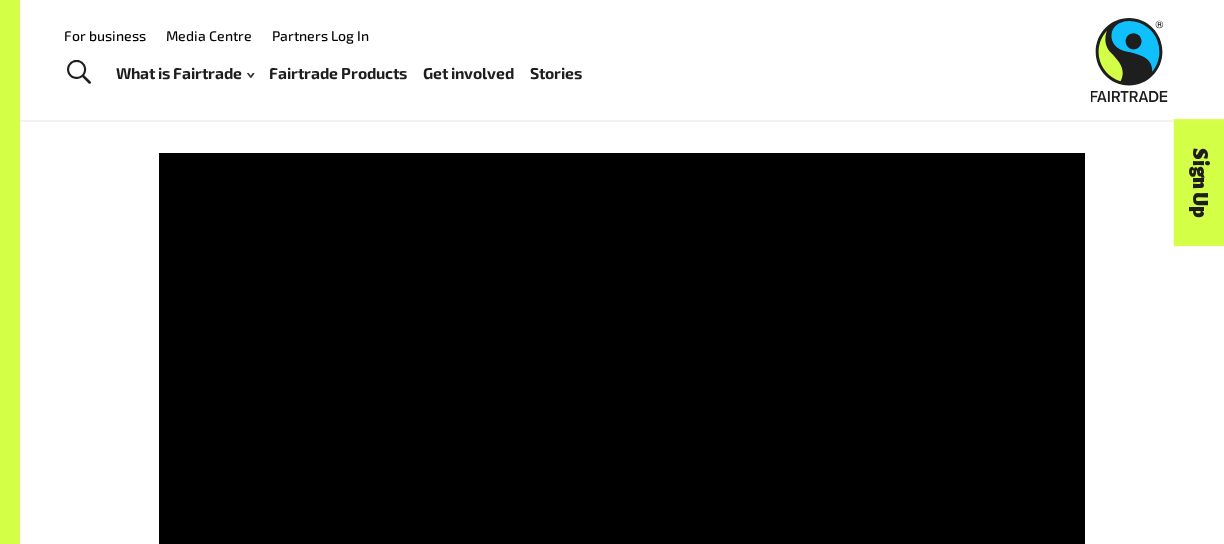 click on "Madalena’s story about gender equality in Timor-Leste
Pause Play % buffered 00:00 -00:46 Unmute Mute Disable captions Enable captions Settings Captions Disabled Quality undefined Speed Normal Captions Go back to previous menu Quality Go back to previous menu Speed Go back to previous menu 0.5× 0.75× Normal 1.25× 1.5× 1.75× 2× PIP Exit fullscreen Enter fullscreen
Play" at bounding box center [622, 352] 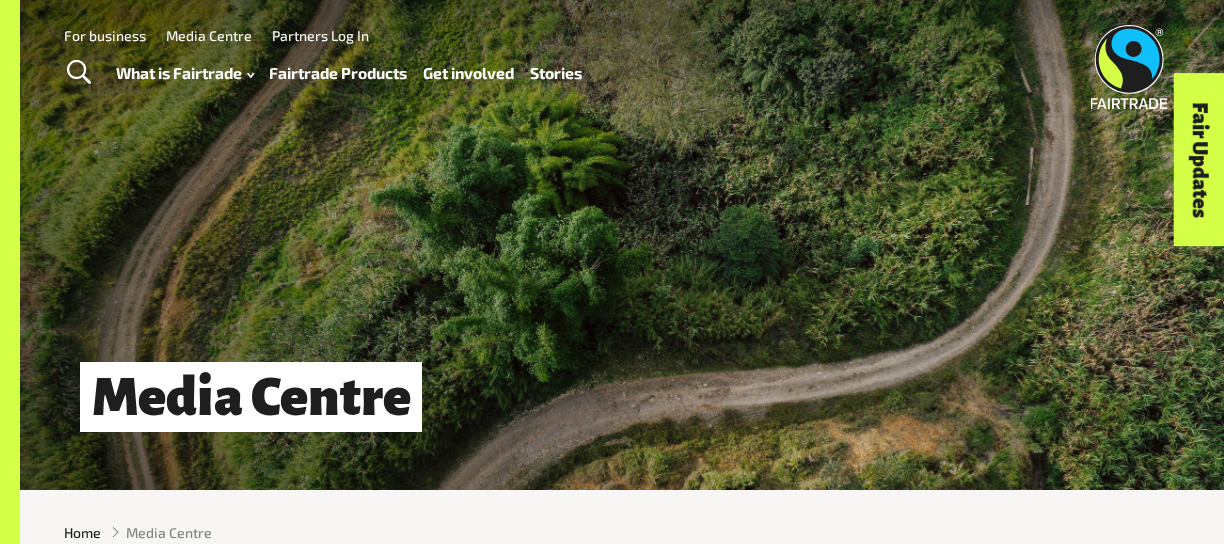 scroll, scrollTop: 0, scrollLeft: 0, axis: both 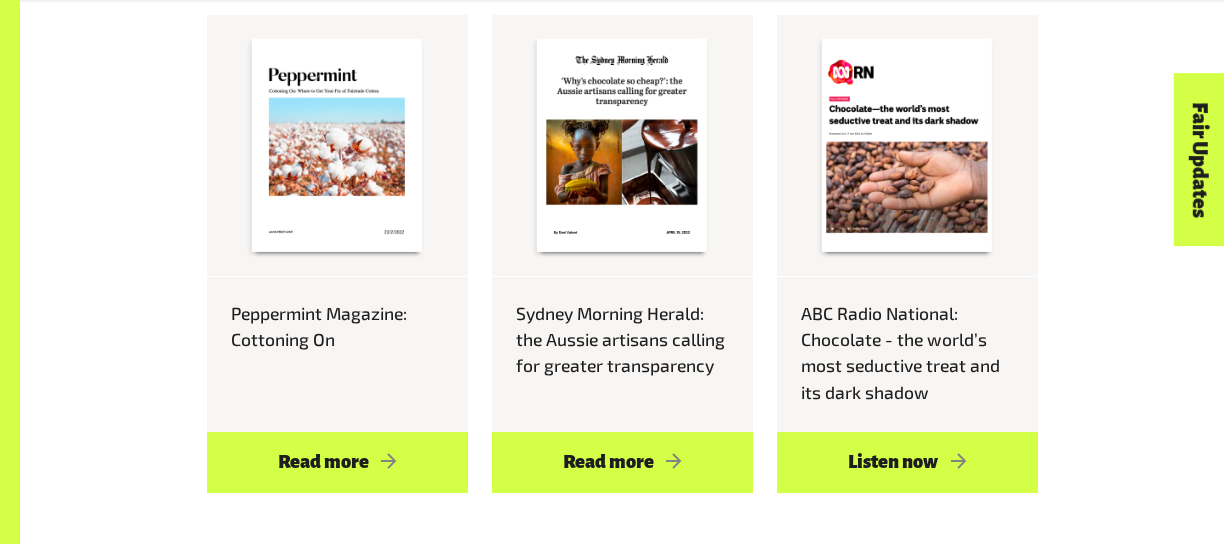 click on "Fair Updates" at bounding box center (1199, 160) 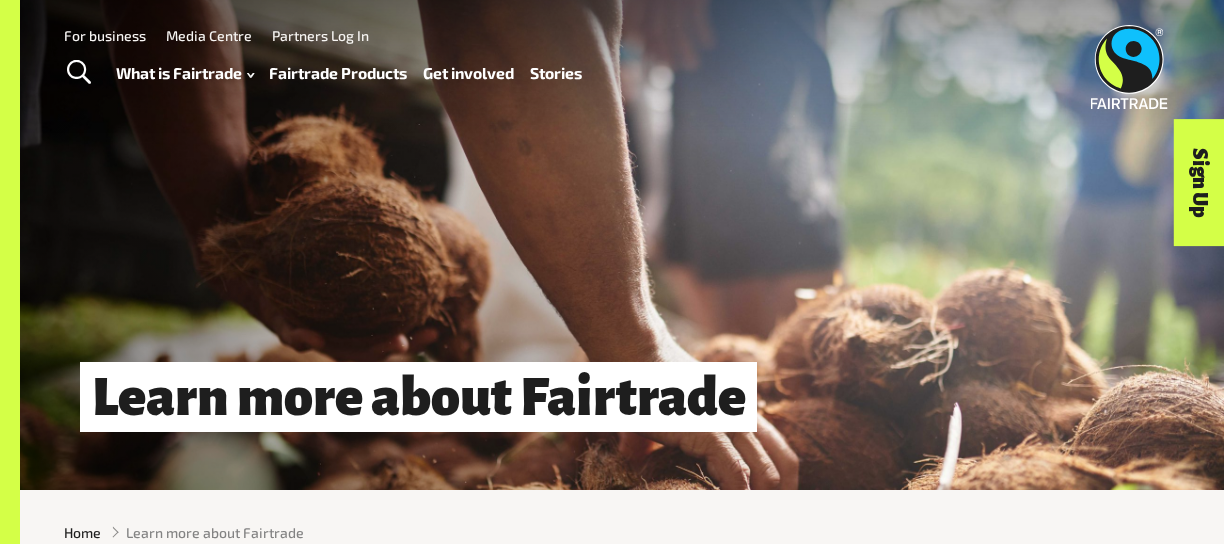scroll, scrollTop: 0, scrollLeft: 0, axis: both 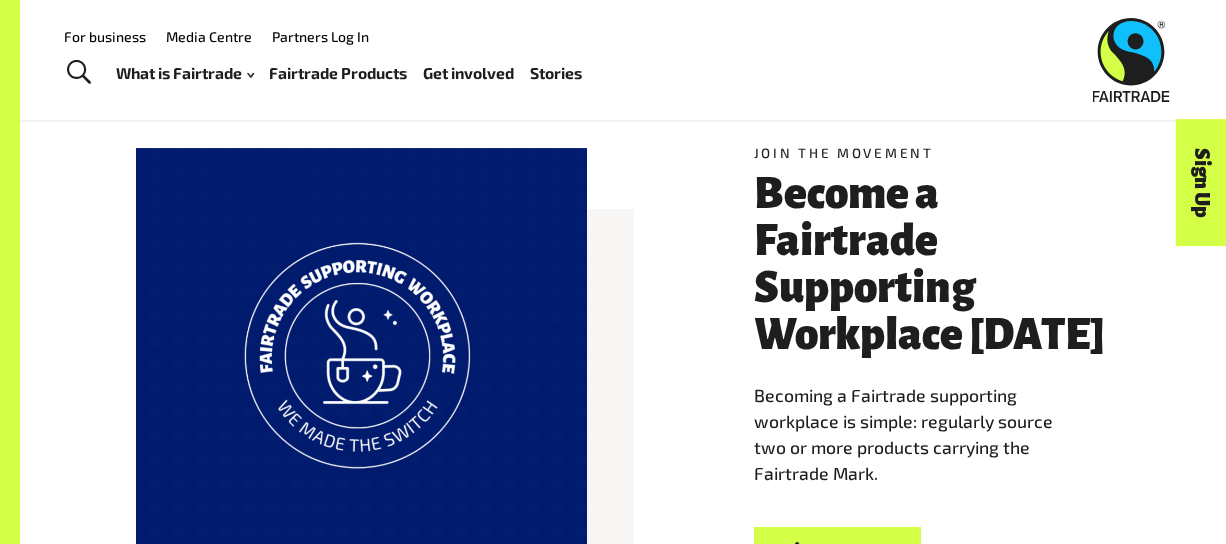 click on "Media Centre" at bounding box center (209, 36) 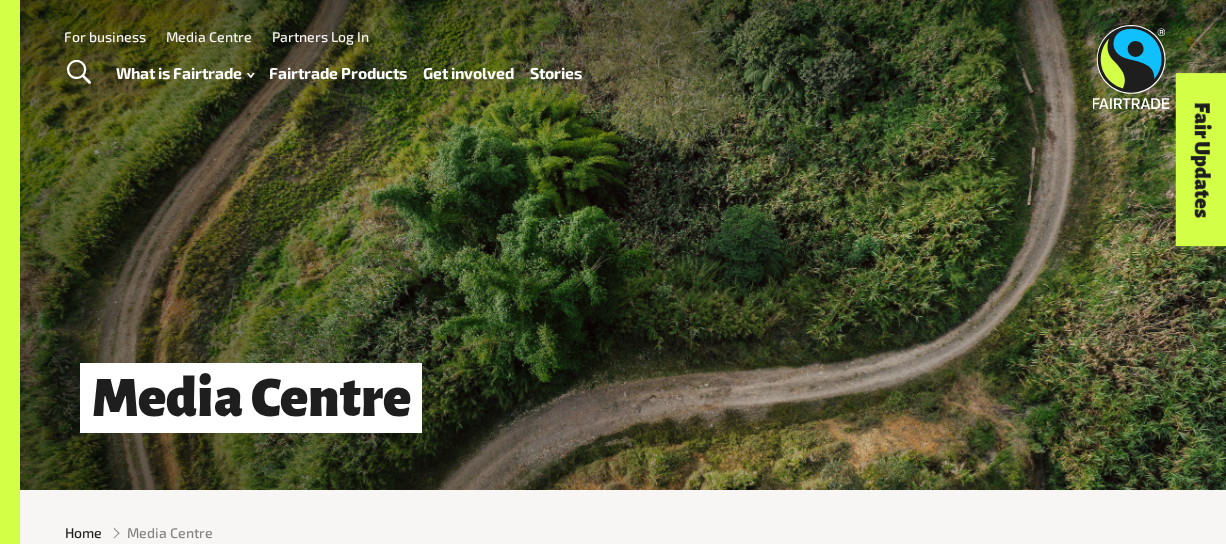 scroll, scrollTop: 0, scrollLeft: 0, axis: both 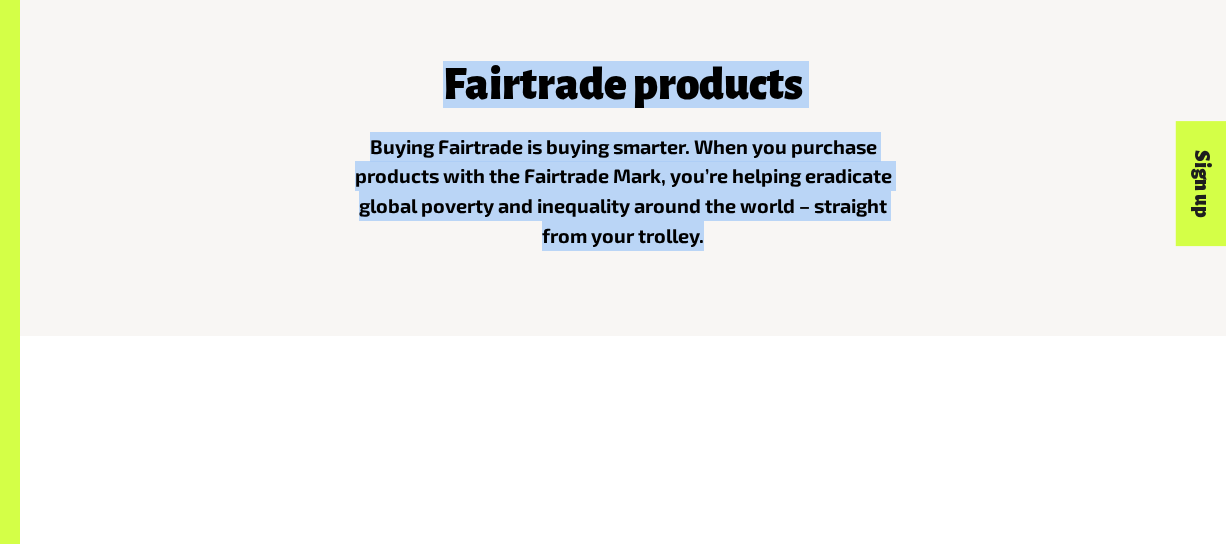 drag, startPoint x: 438, startPoint y: 79, endPoint x: 818, endPoint y: 241, distance: 413.0908 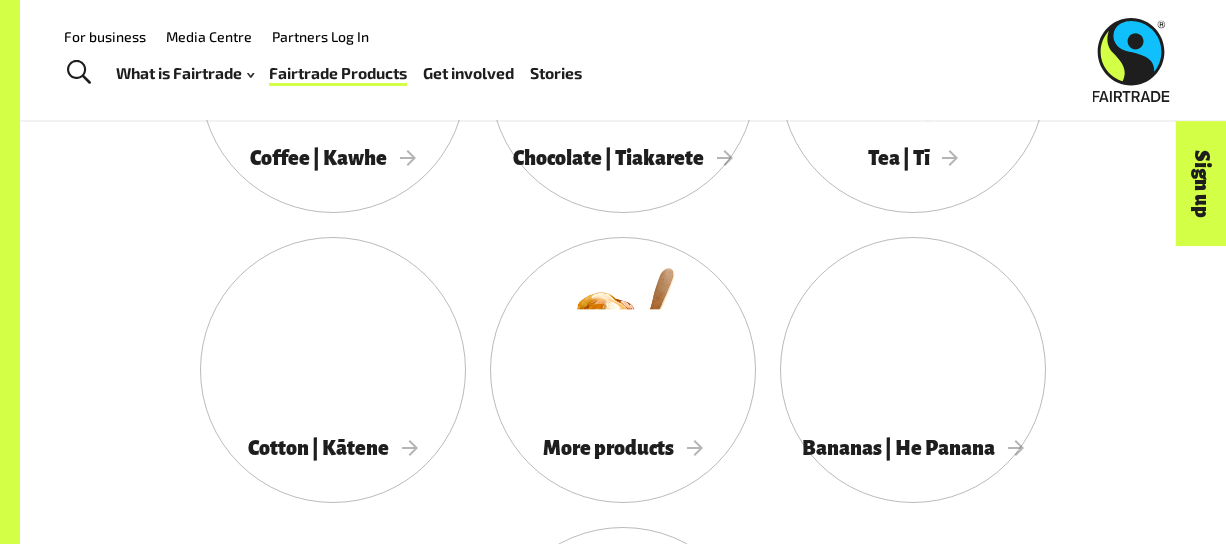 scroll, scrollTop: 1845, scrollLeft: 0, axis: vertical 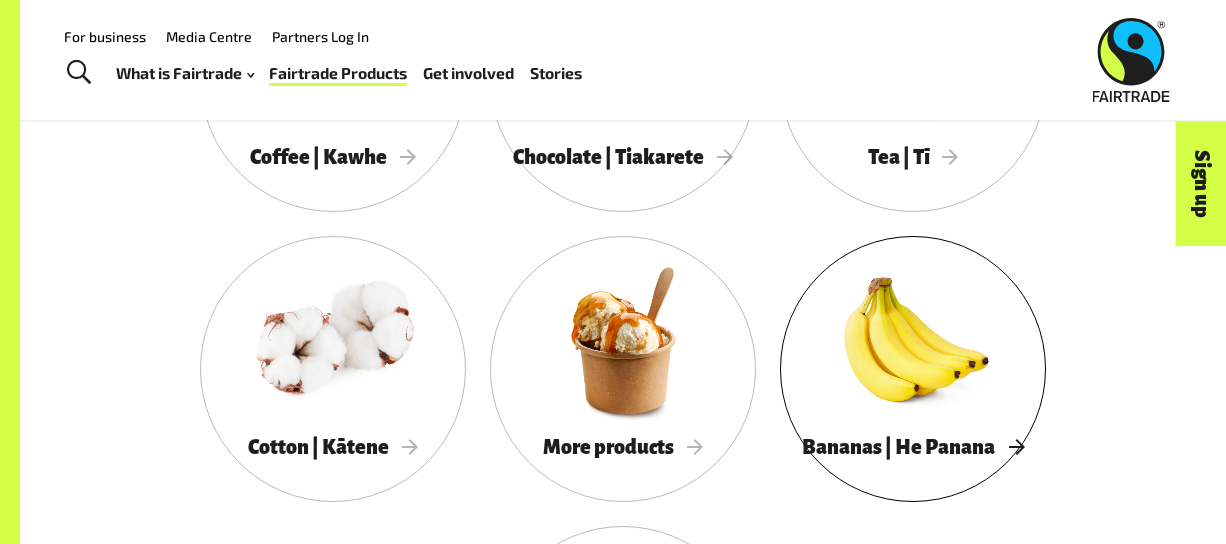click at bounding box center (913, 340) 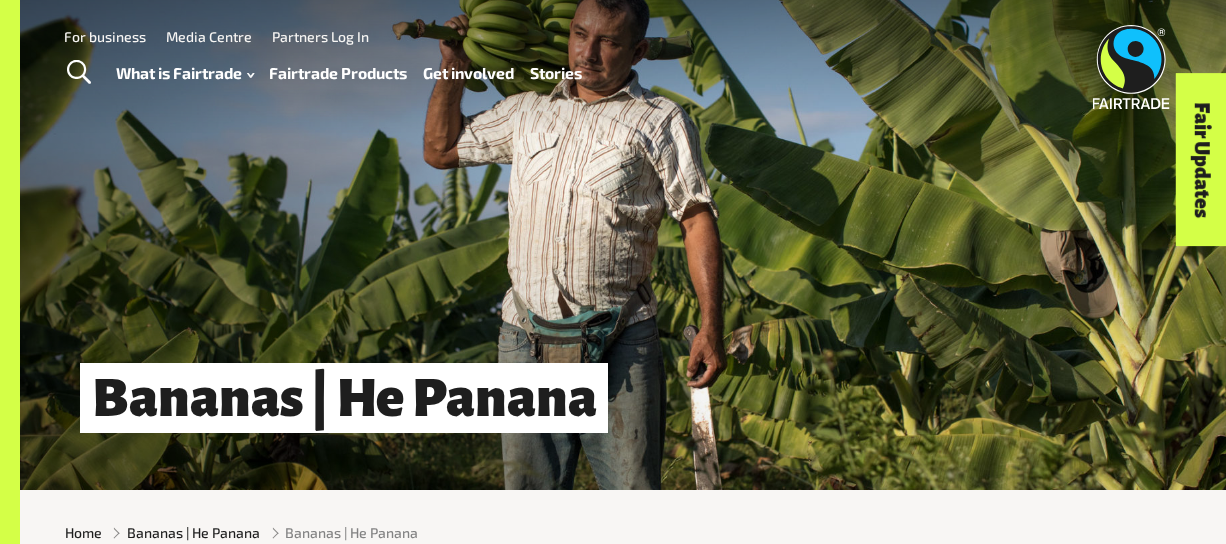 scroll, scrollTop: 0, scrollLeft: 0, axis: both 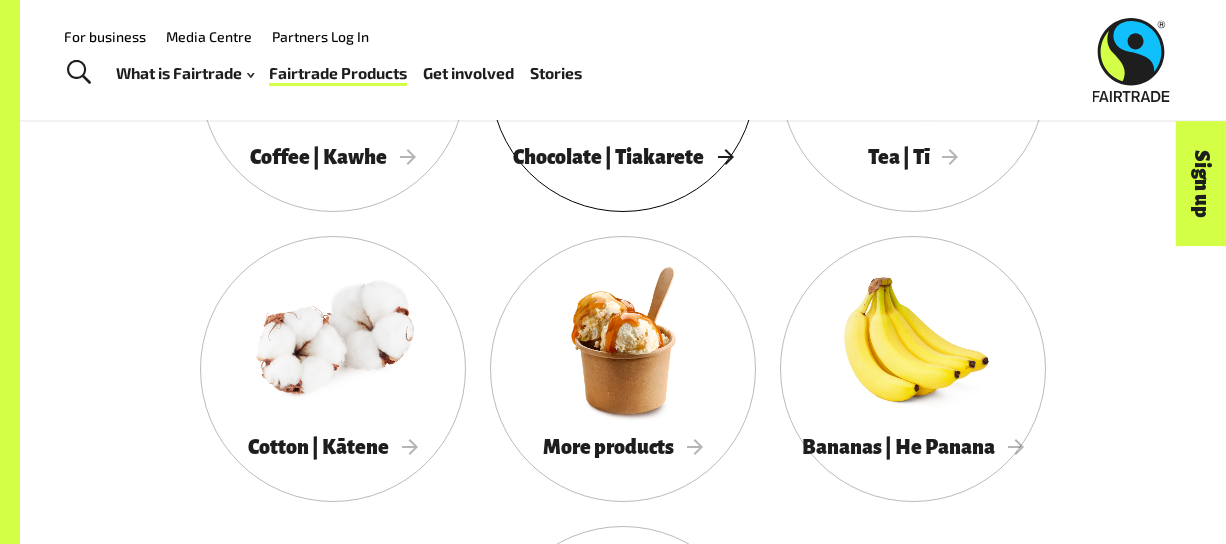 click on "Chocolate | Tiakarete" at bounding box center [623, 157] 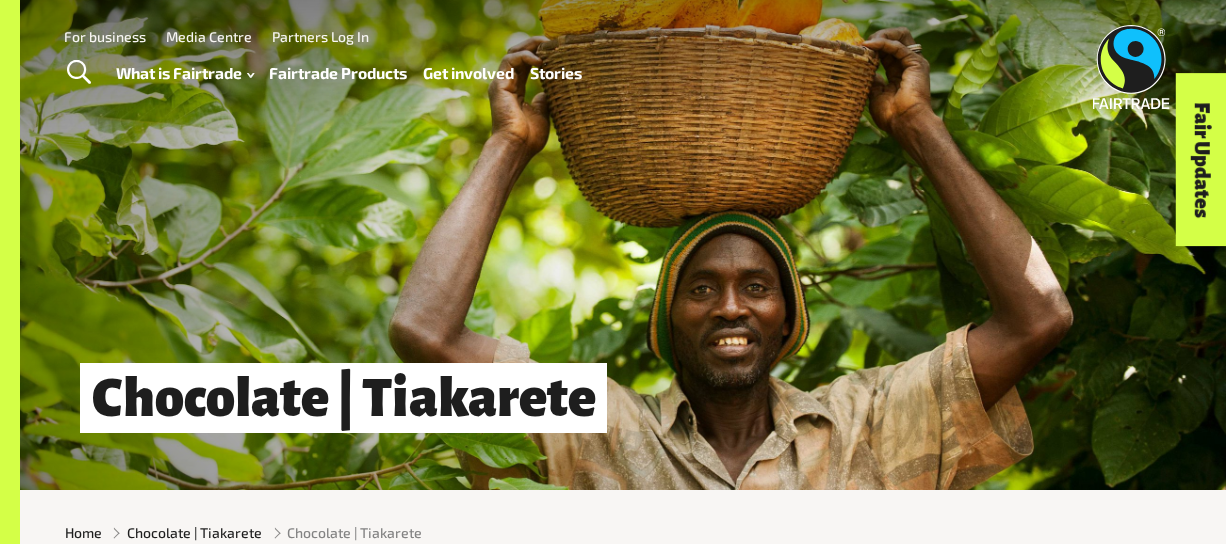 scroll, scrollTop: 0, scrollLeft: 0, axis: both 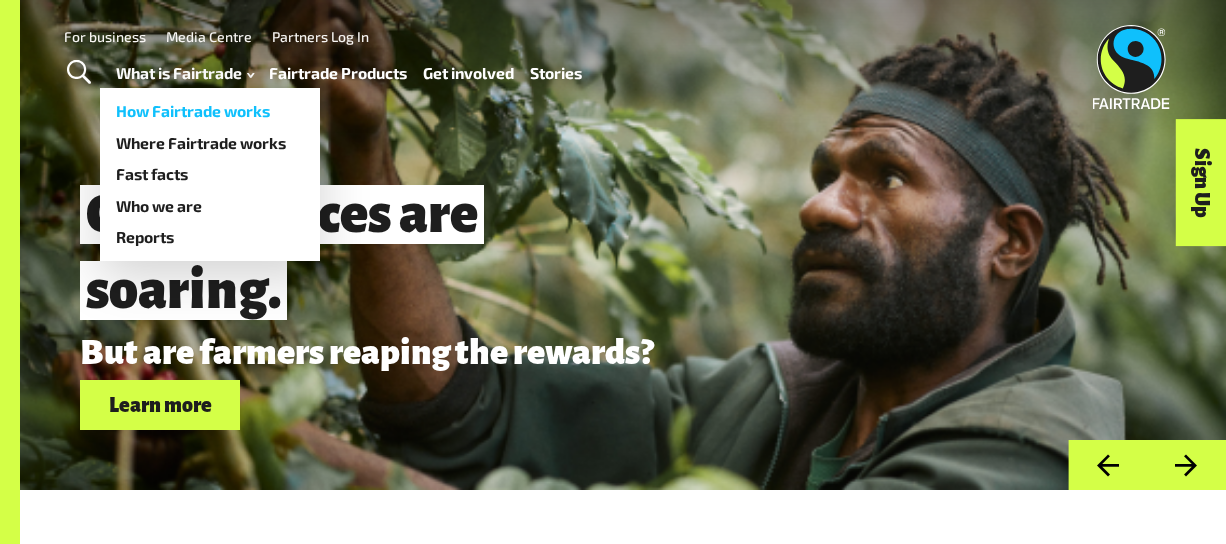 click on "How Fairtrade works" at bounding box center (210, 112) 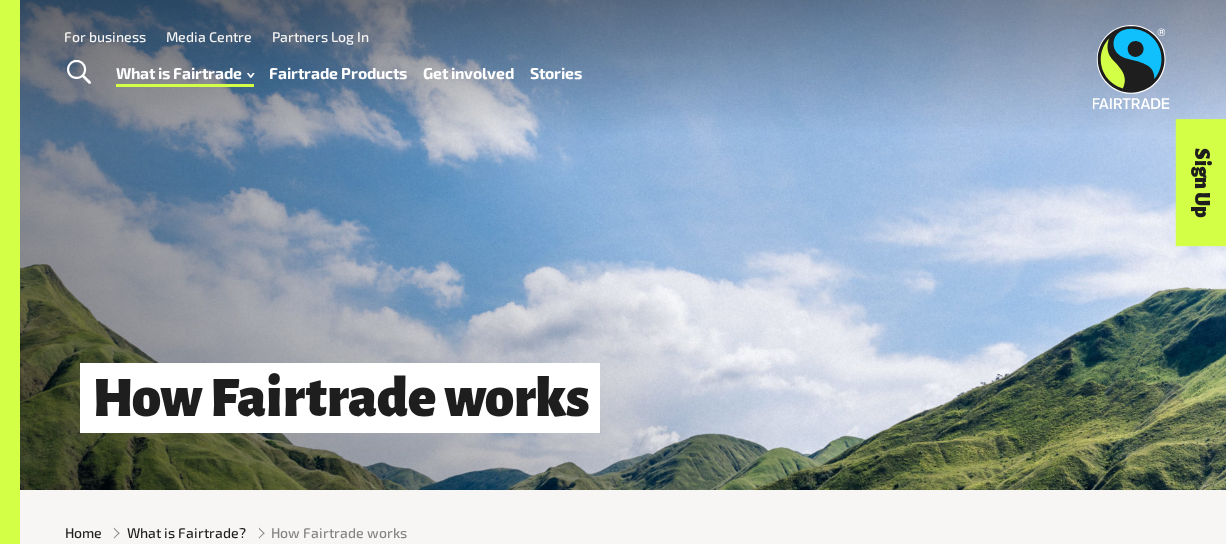 scroll, scrollTop: 0, scrollLeft: 0, axis: both 